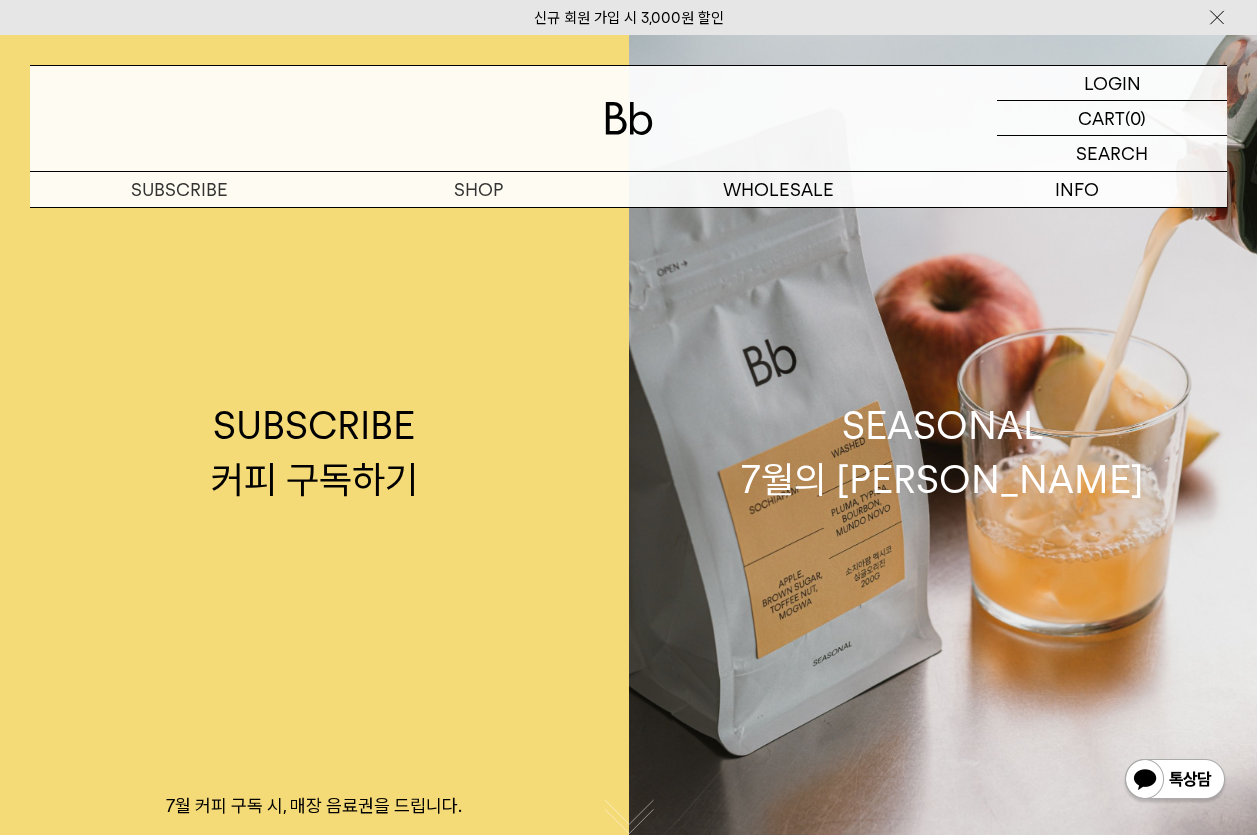 scroll, scrollTop: 0, scrollLeft: 0, axis: both 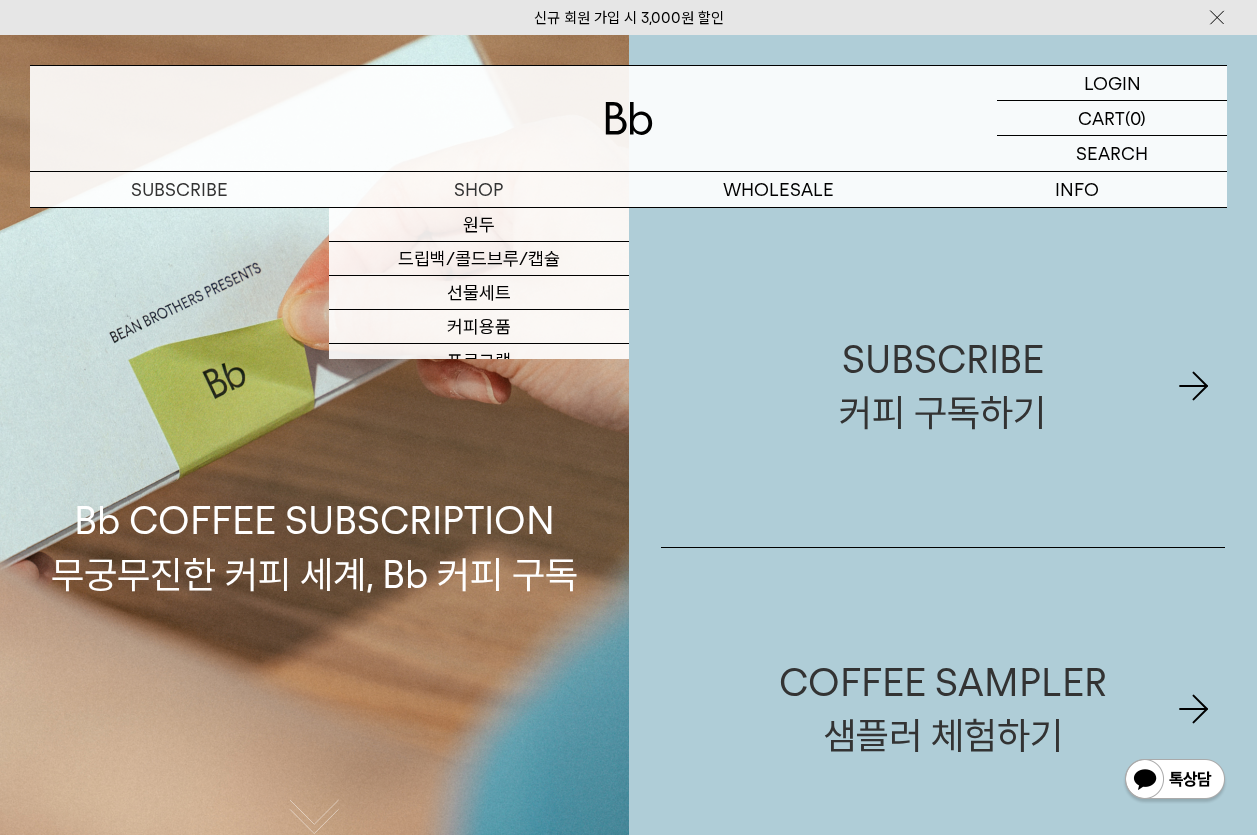 click at bounding box center (628, 118) 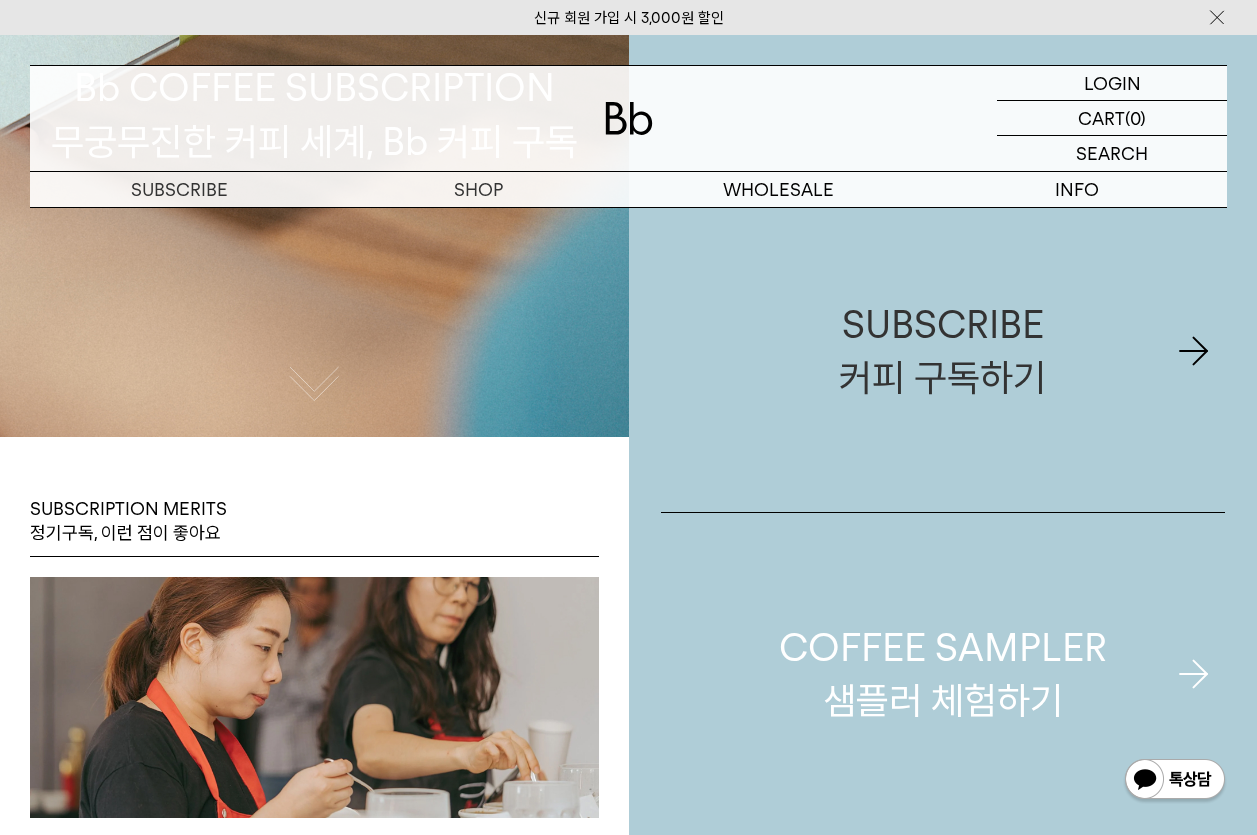 scroll, scrollTop: 600, scrollLeft: 0, axis: vertical 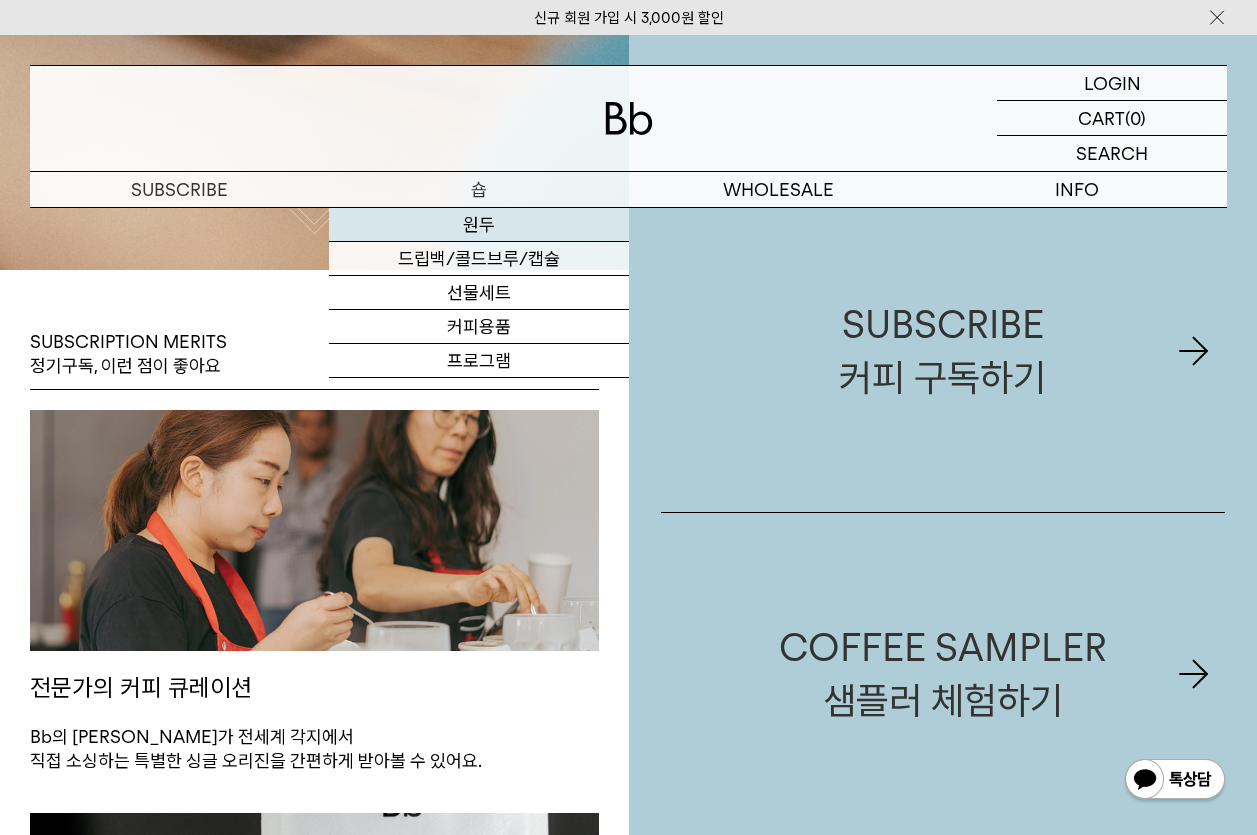 click on "원두" at bounding box center (478, 225) 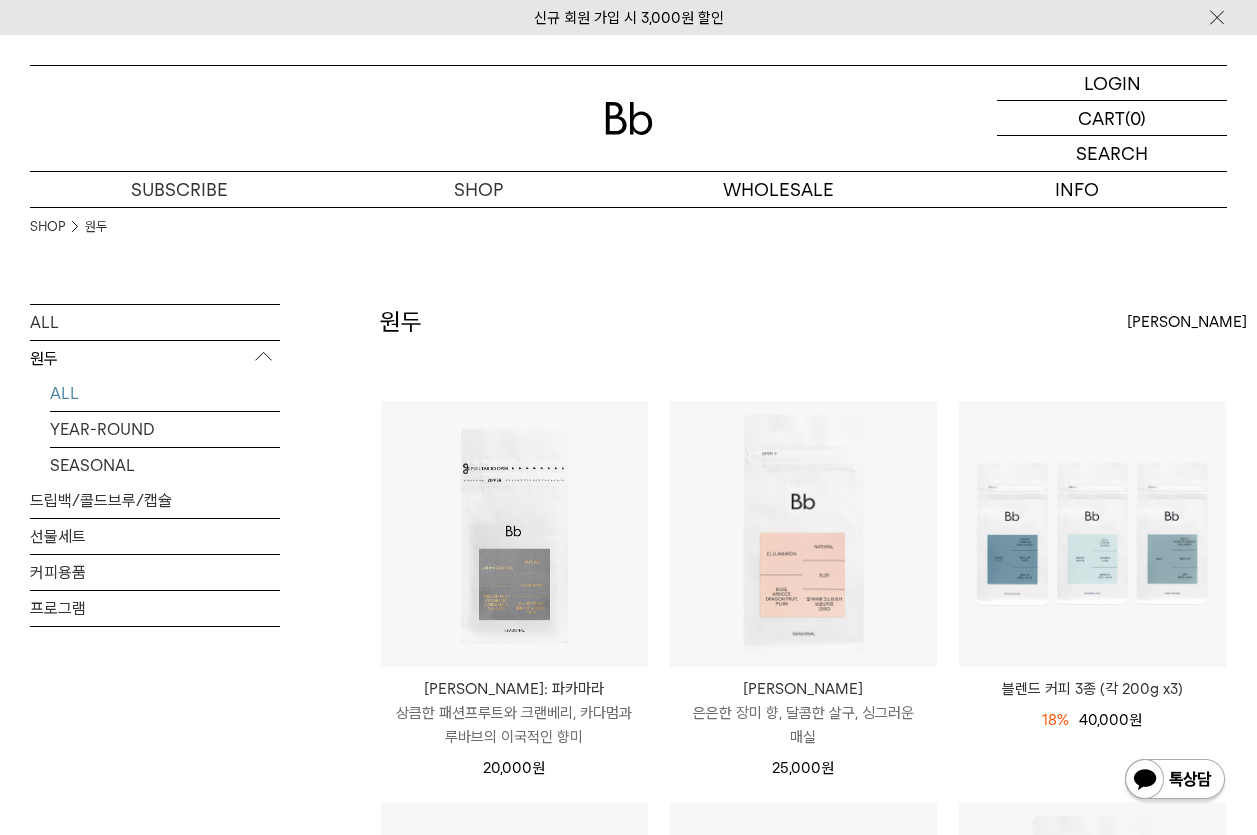 scroll, scrollTop: 0, scrollLeft: 0, axis: both 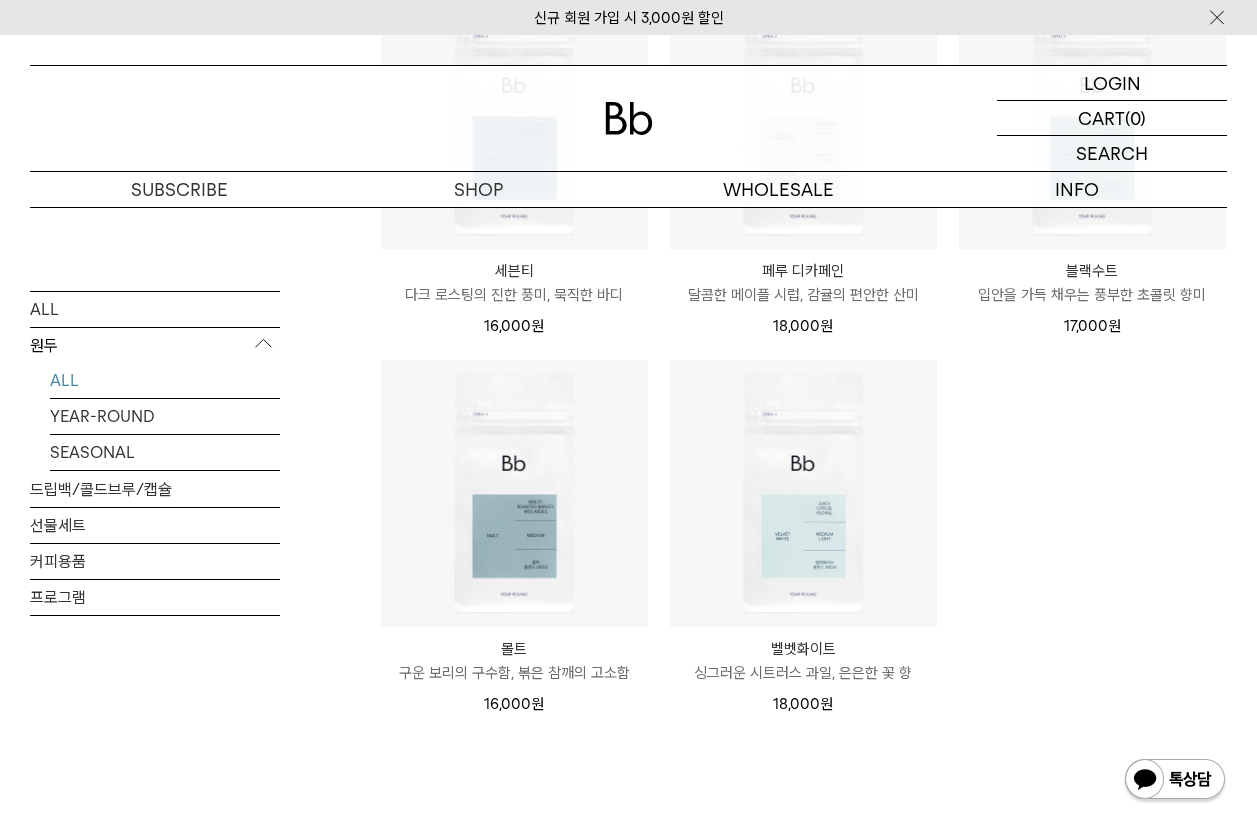 click on "라스 마가리타스: 파카마라
LAS MARGARITAS: PACAMARA
상큼한 패션프루트와 크랜베리, 카다멈과 루바브의 이국적인 향미
20,000 원" at bounding box center (803, -231) 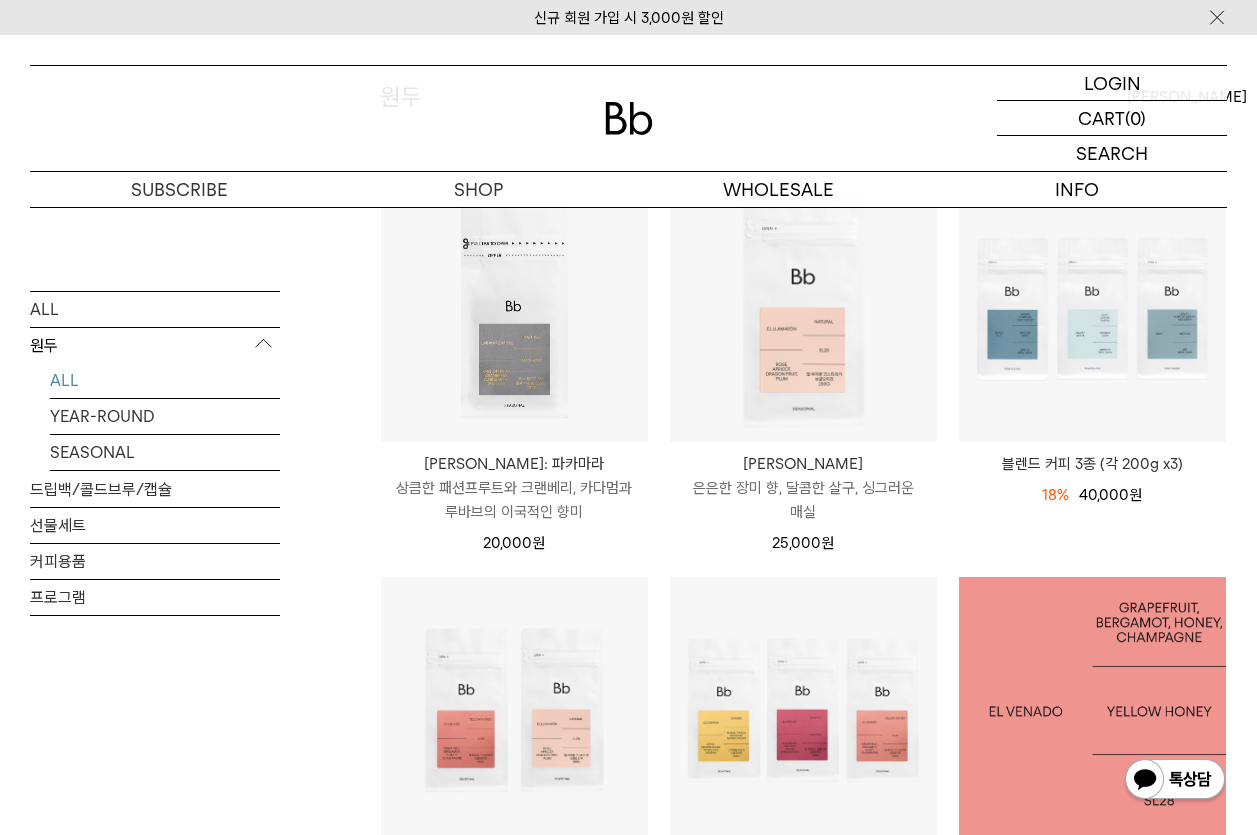 scroll, scrollTop: 400, scrollLeft: 0, axis: vertical 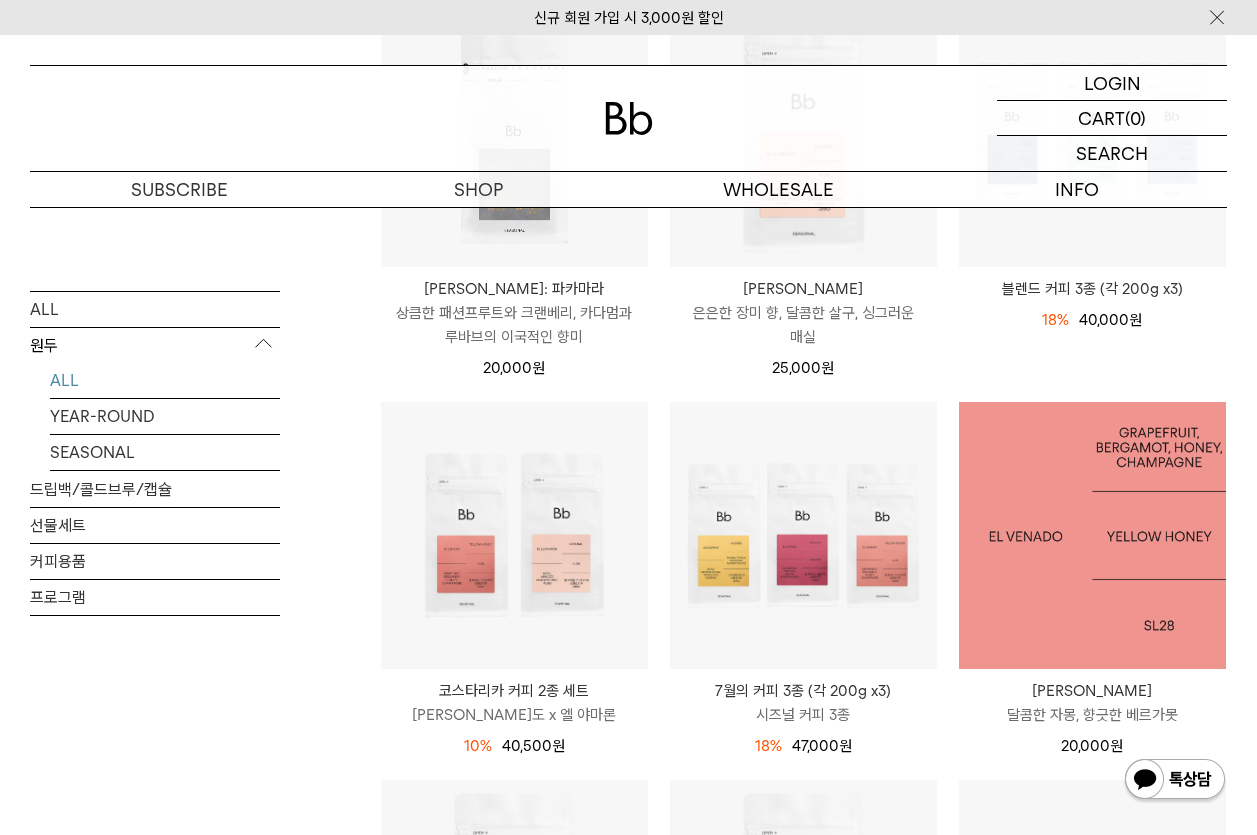 click at bounding box center (1092, 535) 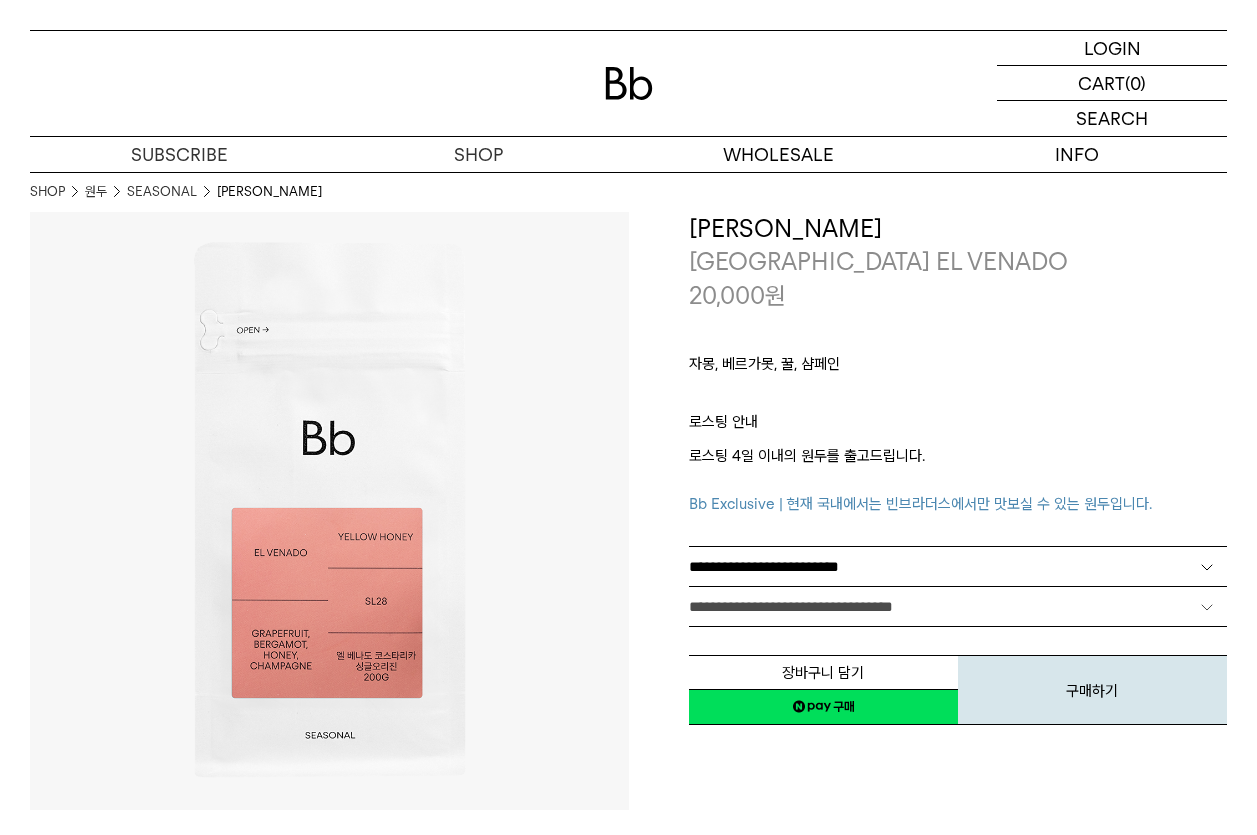 scroll, scrollTop: 0, scrollLeft: 0, axis: both 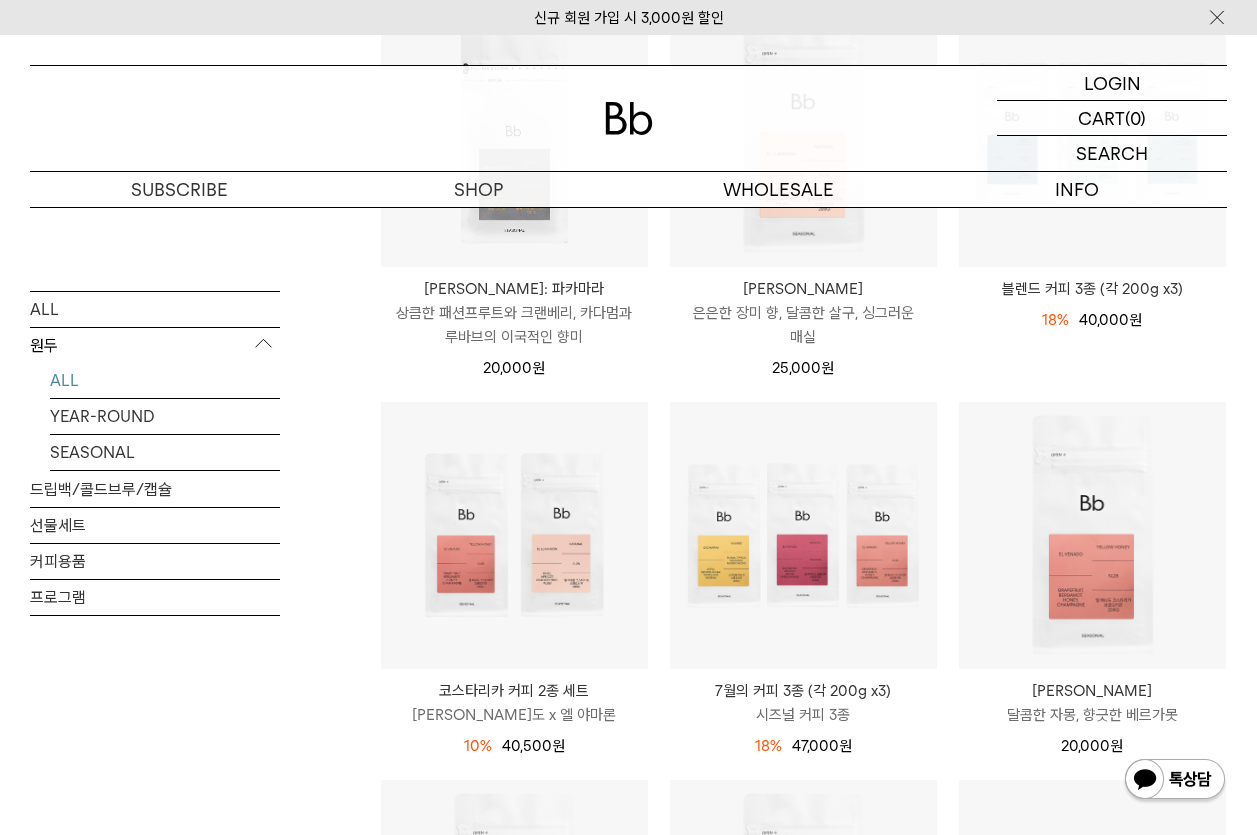drag, startPoint x: 0, startPoint y: 0, endPoint x: 349, endPoint y: 330, distance: 480.31345 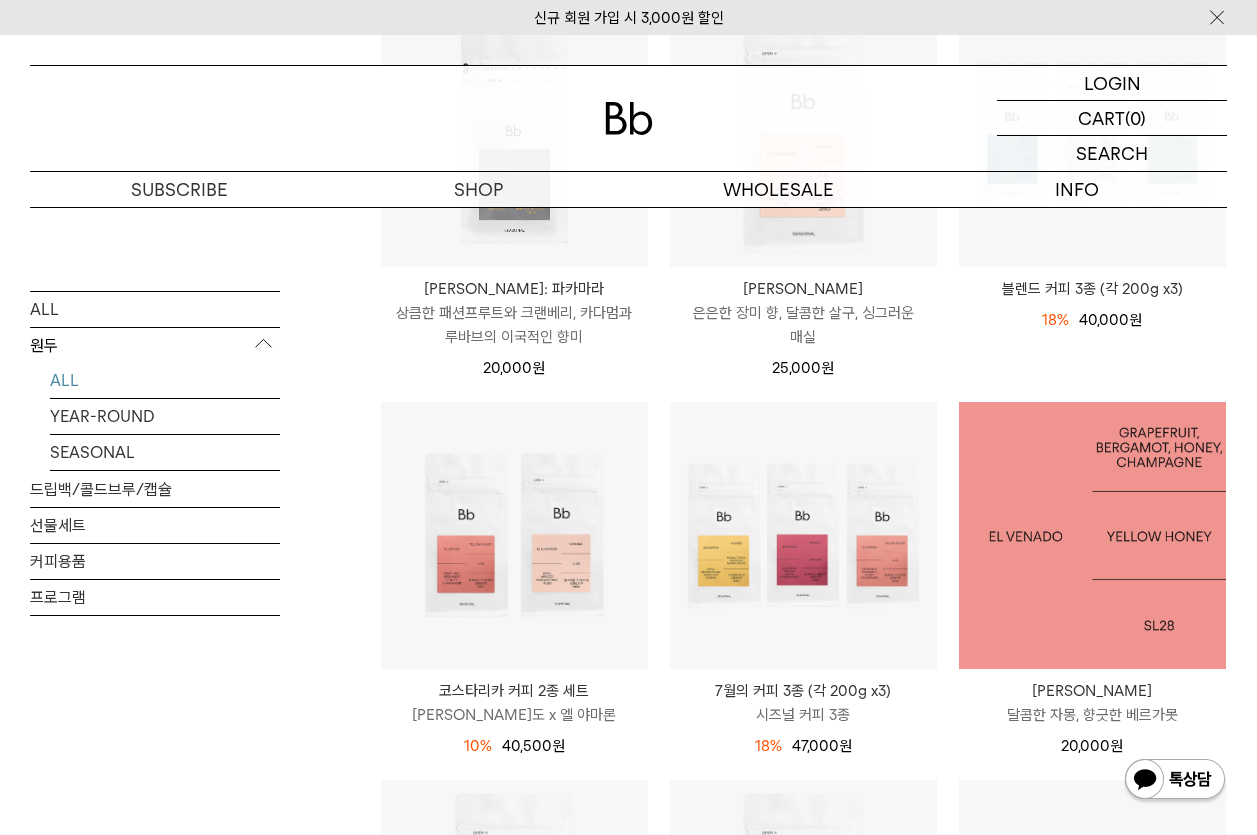 click at bounding box center (1092, 535) 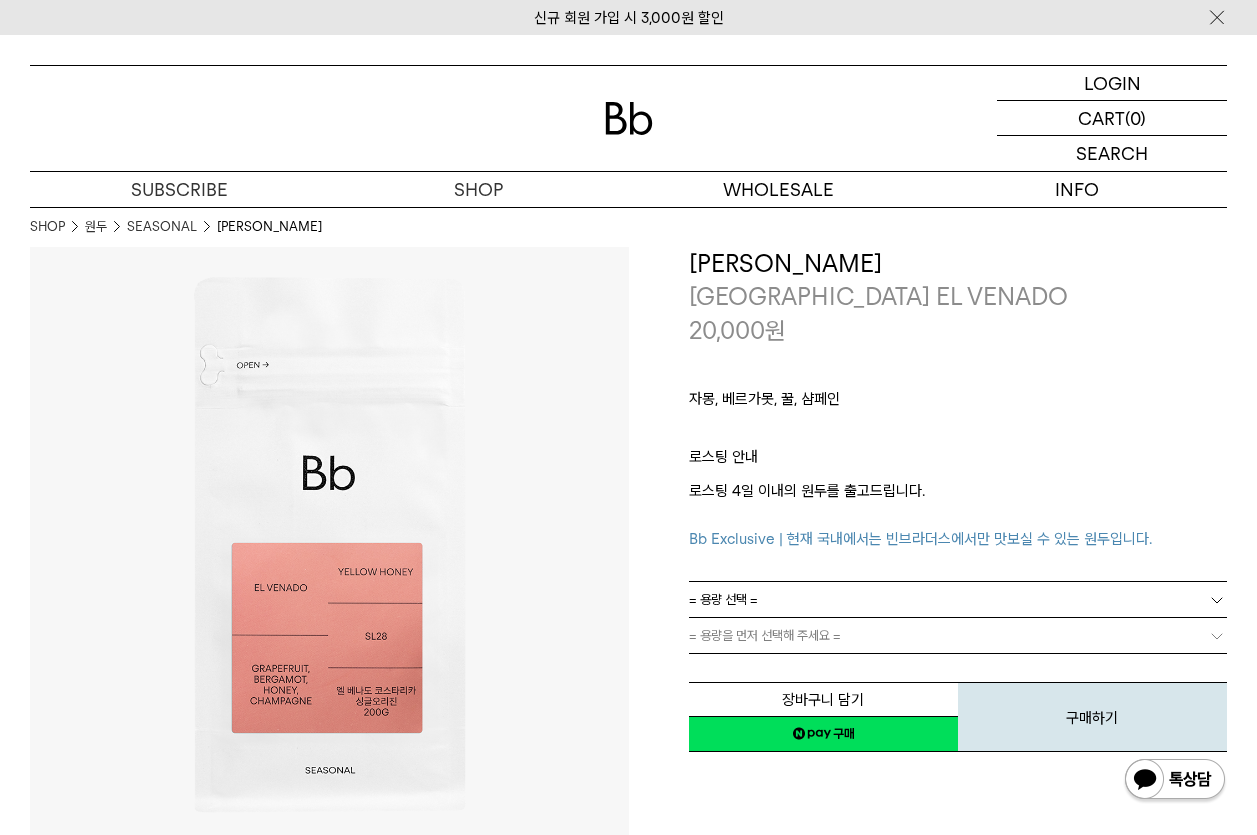 scroll, scrollTop: 0, scrollLeft: 0, axis: both 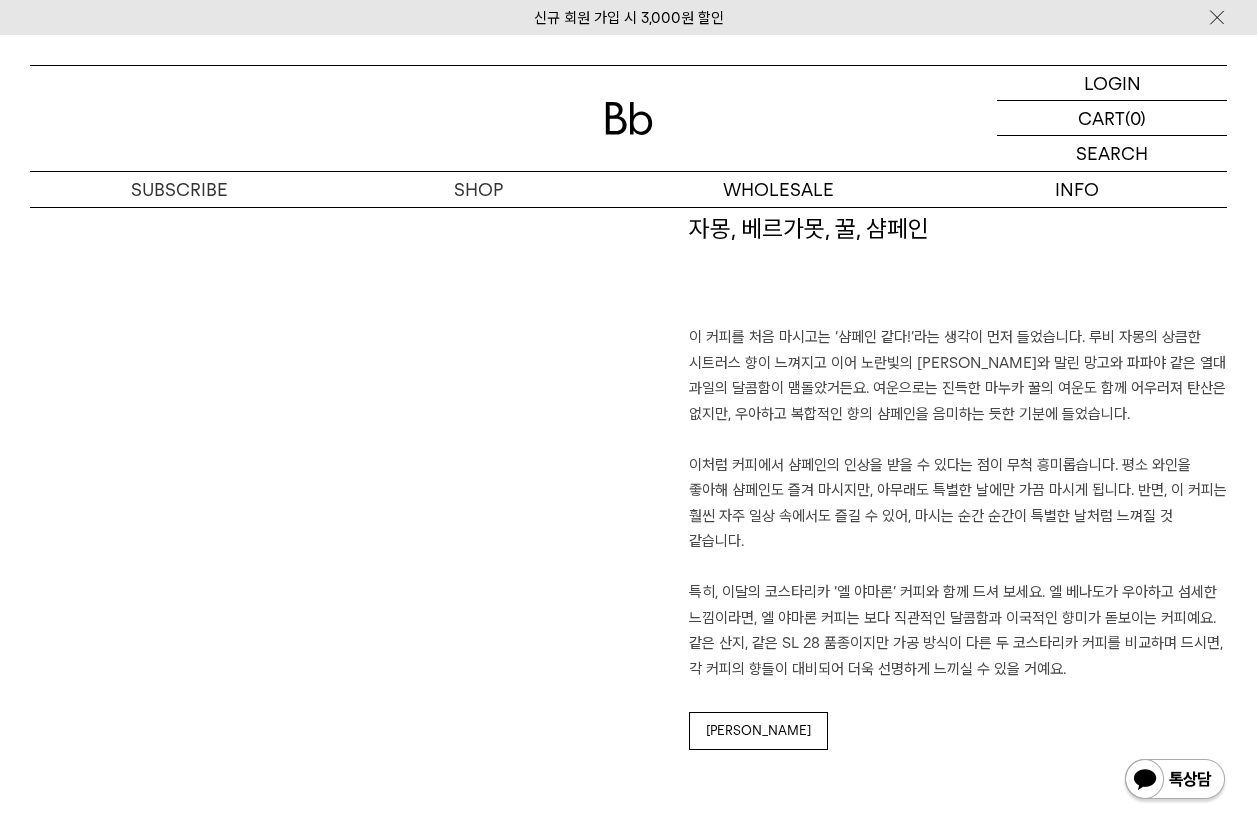 click on "이 커피를 처음 마시고는 ‘샴페인 같다!’라는 생각이 먼저 들었습니다. 루비 자몽의 상큼한 시트러스 향이 느껴지고 이어 노란빛의 [PERSON_NAME]와 말린 망고와 파파야 같은 열대 과일의 달콤함이 맴돌았거든요. 여운으로는 진득한 마누카 꿀의 여운도 함께 어우러져 탄산은 없지만, 우아하고 복합적인 향의 샴페인을 음미하는 듯한 기분에 들었습니다.
이처럼 커피에서 샴페인의 인상을 받을 수 있다는 점이 무척 흥미롭습니다. 평소 와인을 좋아해 샴페인도 즐겨 마시지만, 아무래도 특별한 날에만 가끔 마시게 됩니다. 반면, 이 커피는 훨씬 자주 일상 속에서도 즐길 수 있어, 마시는 순간 순간이 특별한 날처럼 느껴질 것 같습니다." at bounding box center [958, 503] 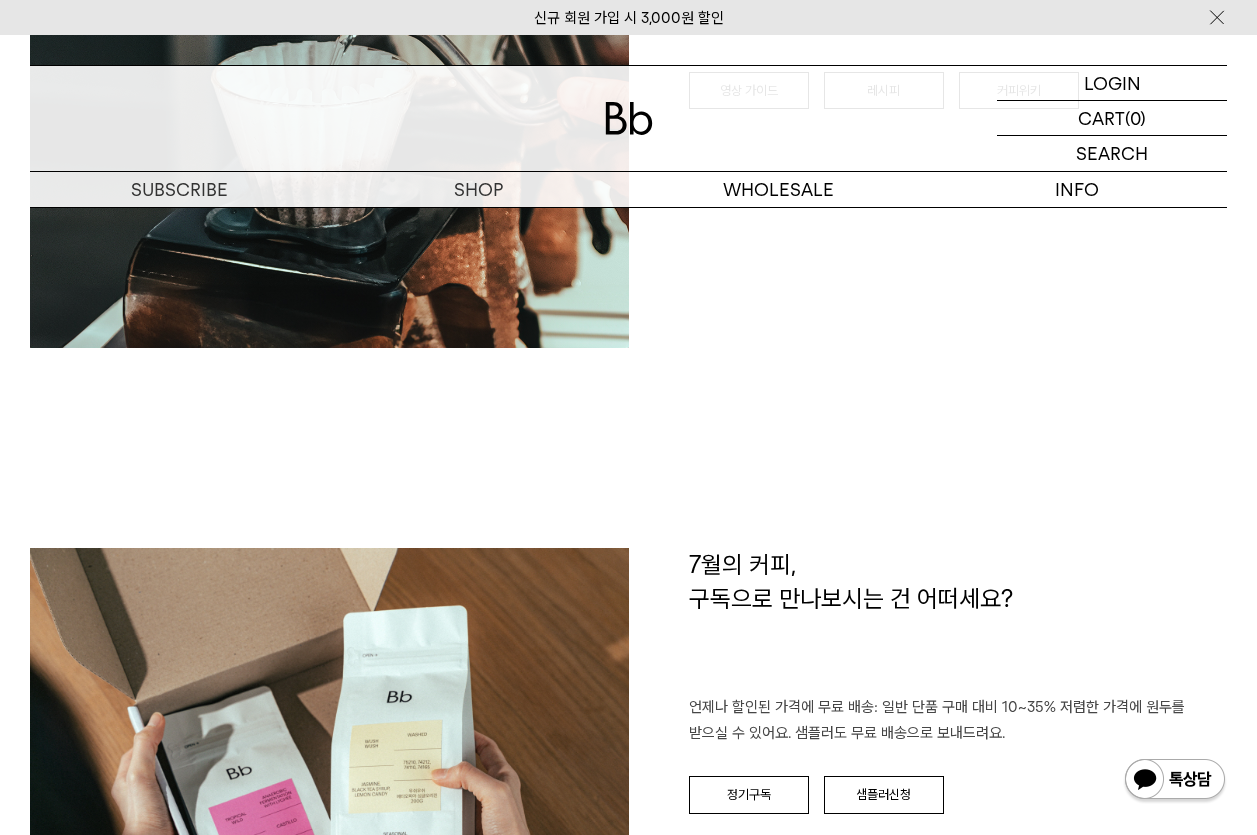 scroll, scrollTop: 2000, scrollLeft: 0, axis: vertical 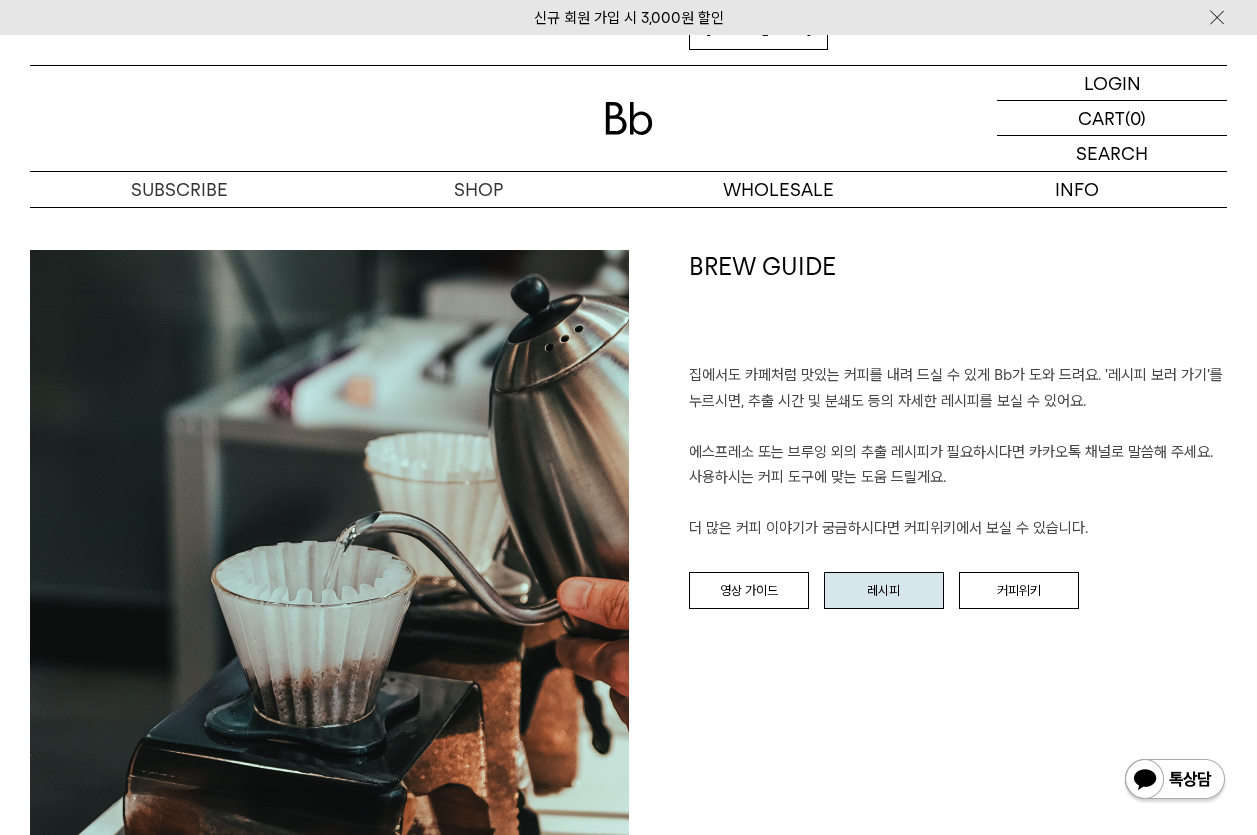 click on "레시피" at bounding box center [884, 591] 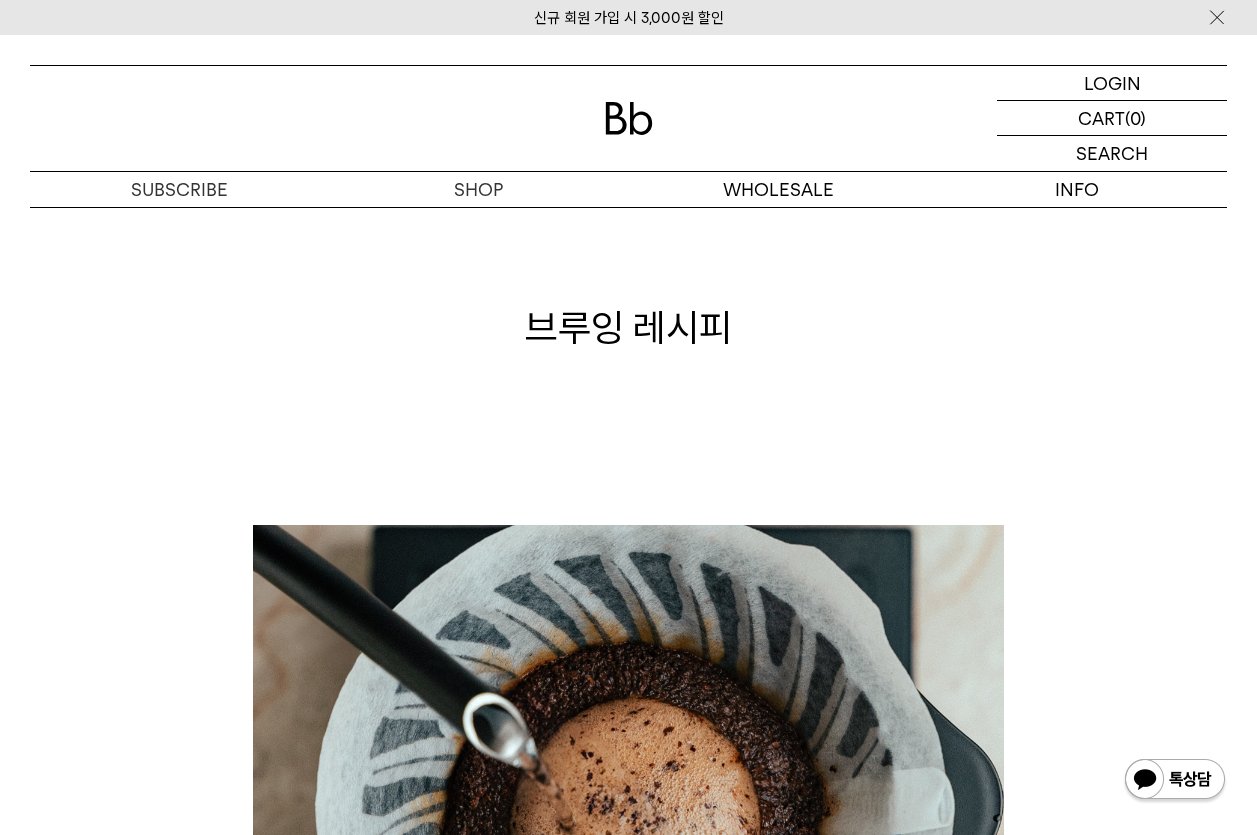 scroll, scrollTop: 0, scrollLeft: 0, axis: both 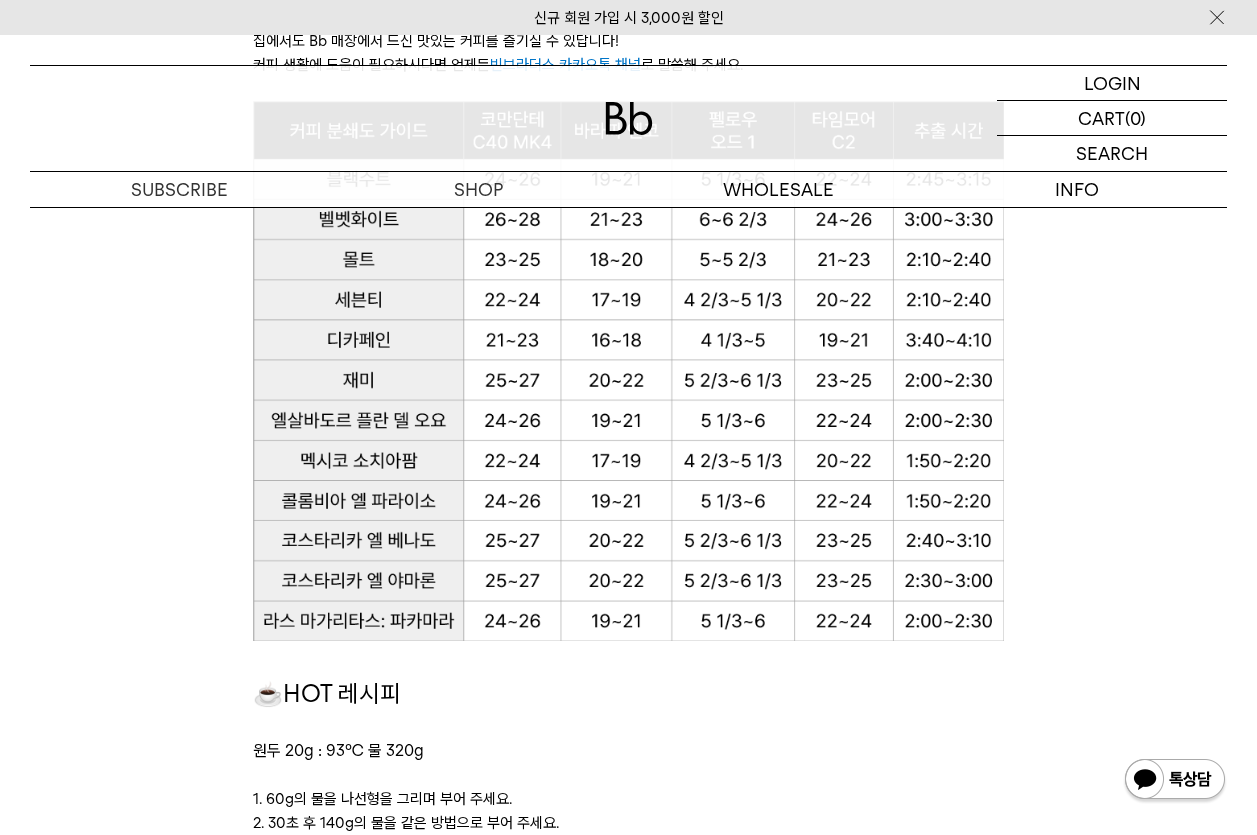click at bounding box center (628, 371) 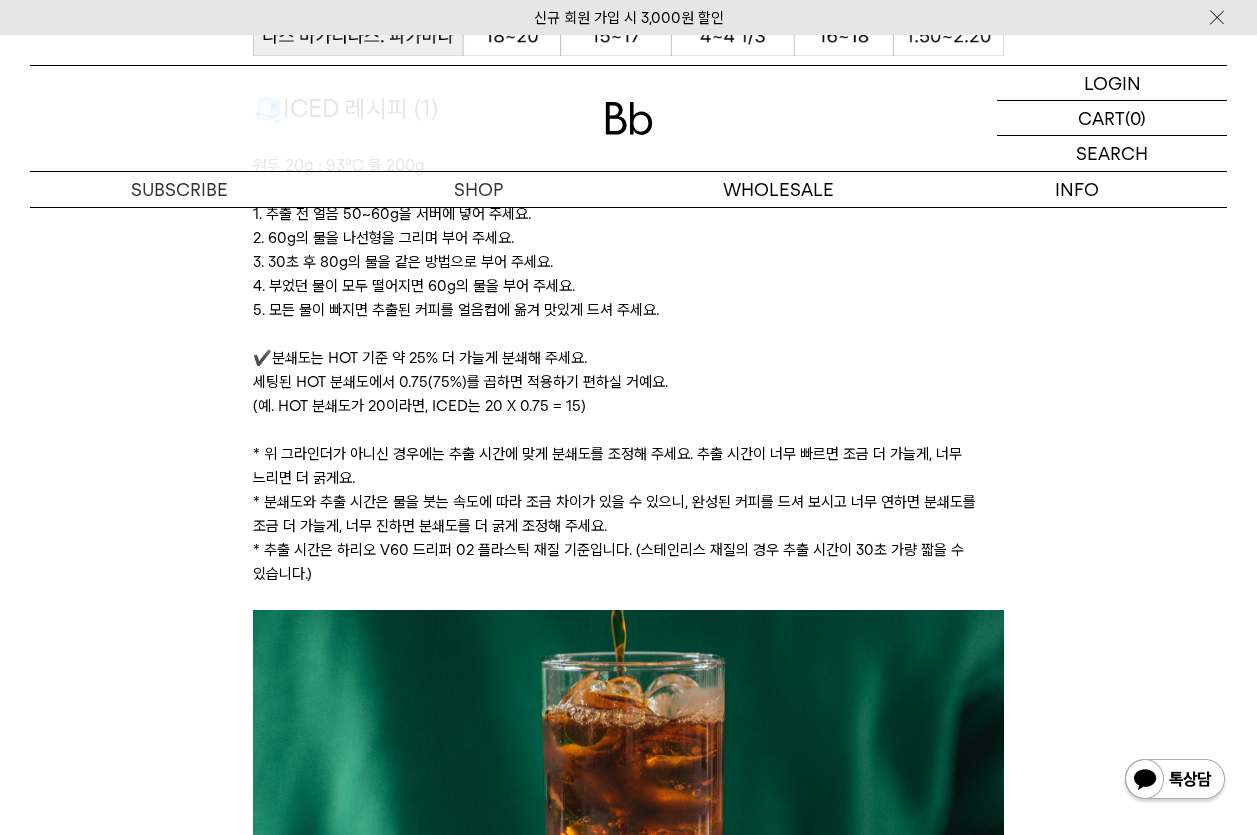 scroll, scrollTop: 3200, scrollLeft: 0, axis: vertical 